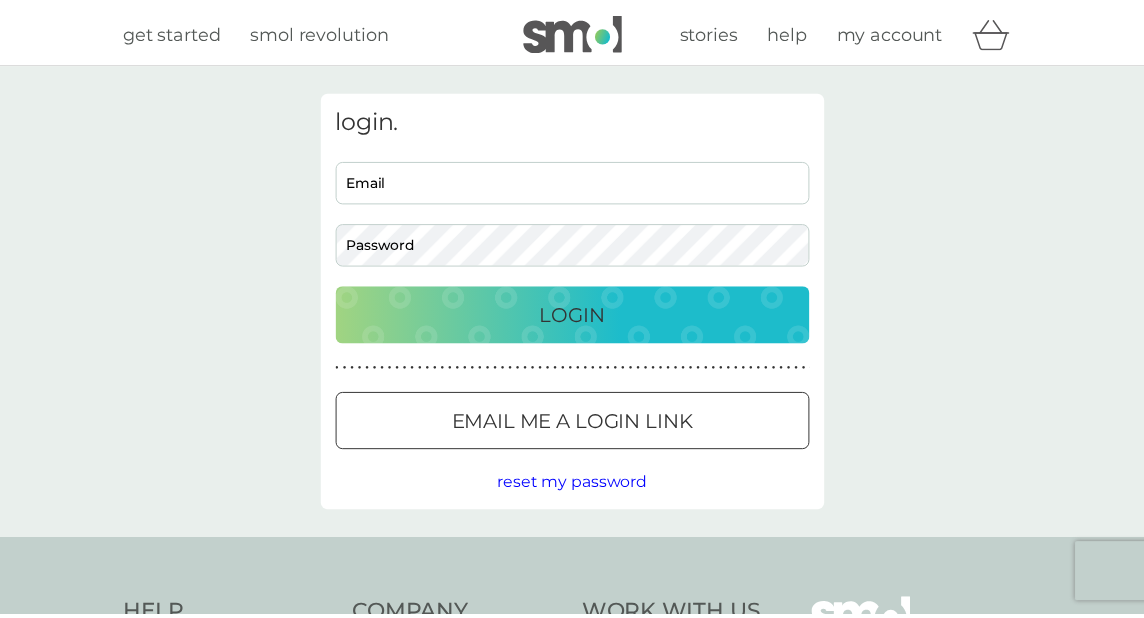 scroll, scrollTop: 0, scrollLeft: 0, axis: both 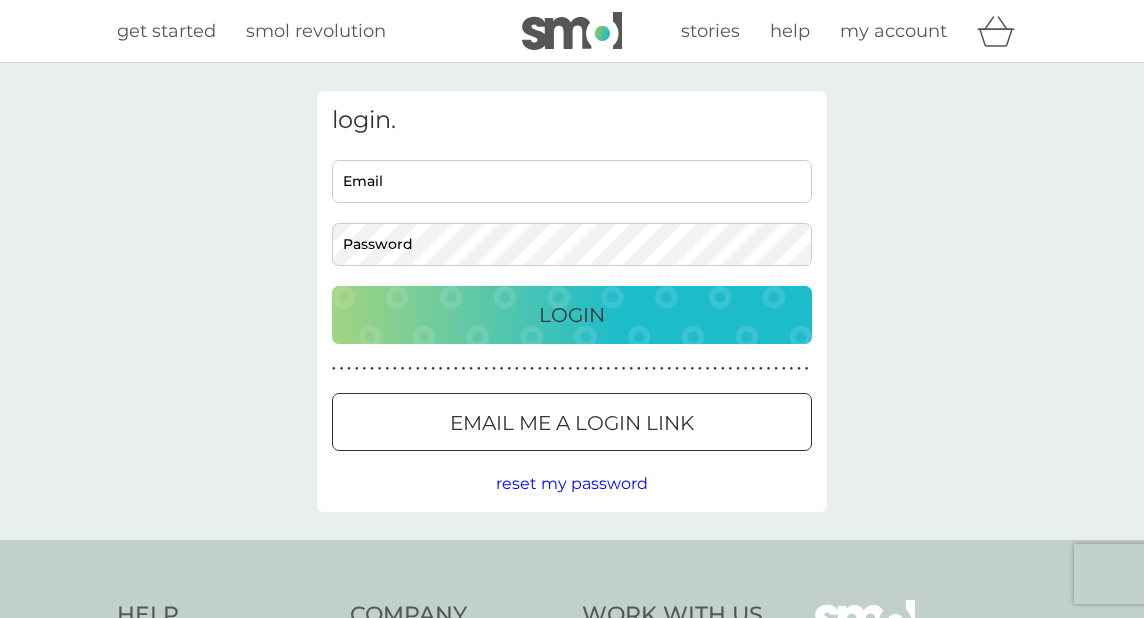 type on "[EMAIL_ADDRESS][DOMAIN_NAME]" 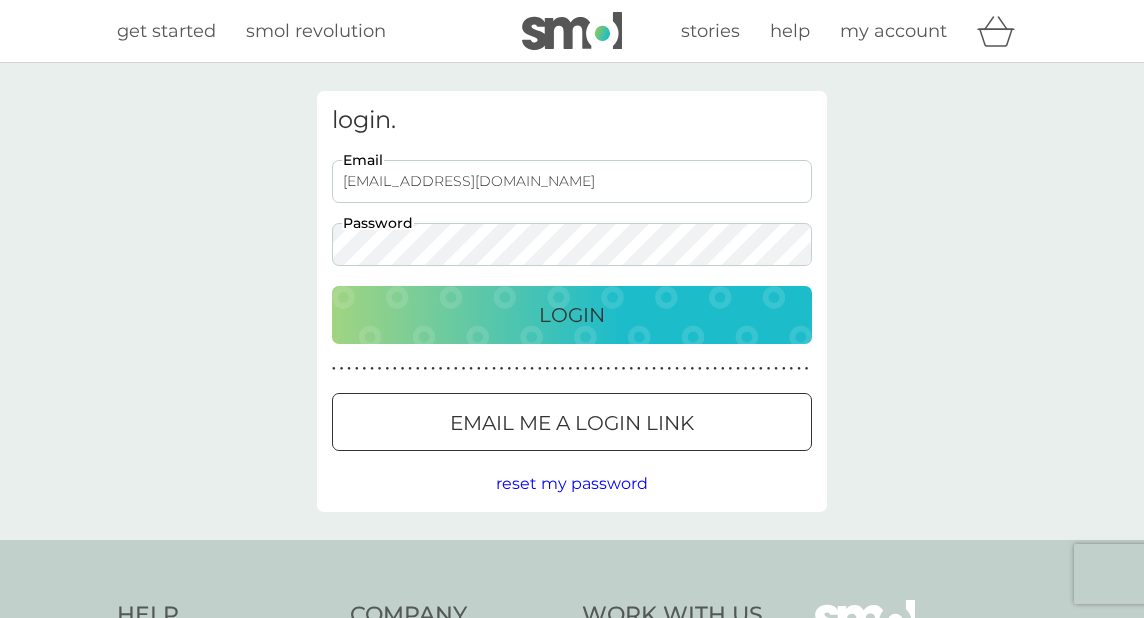 click on "Login" at bounding box center [572, 315] 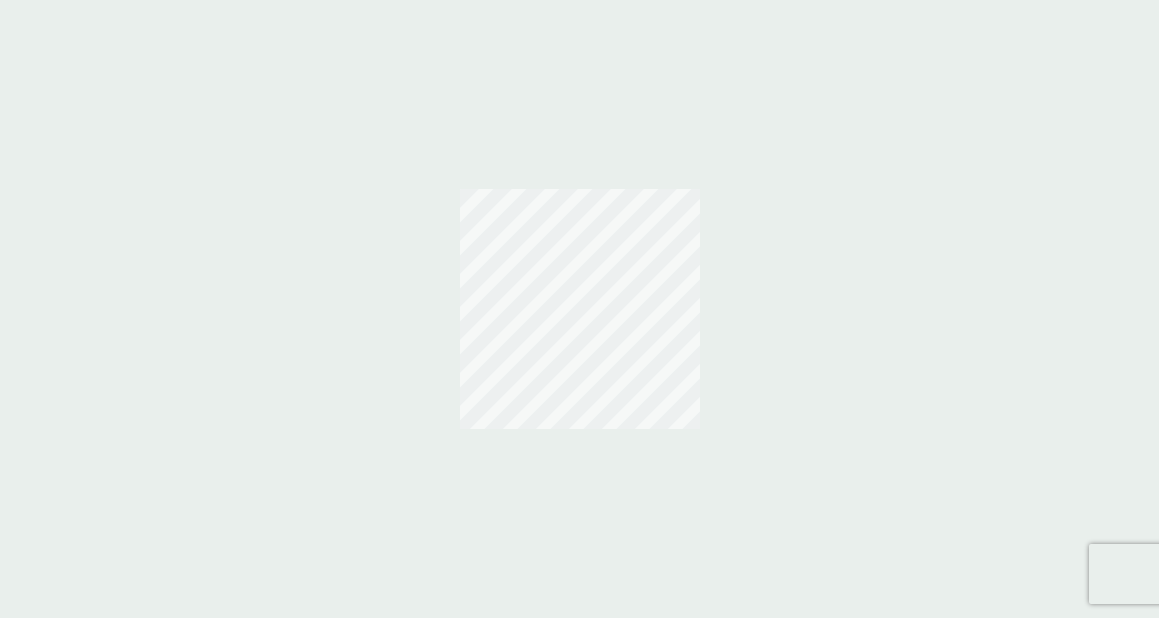scroll, scrollTop: 0, scrollLeft: 0, axis: both 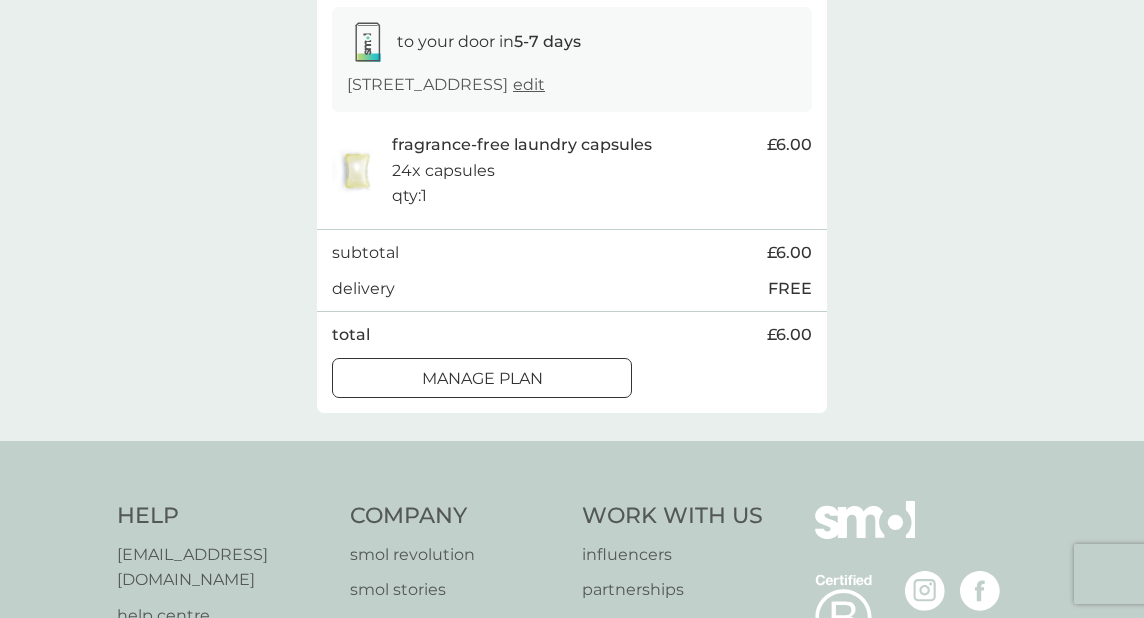 click on "Manage plan" at bounding box center (482, 379) 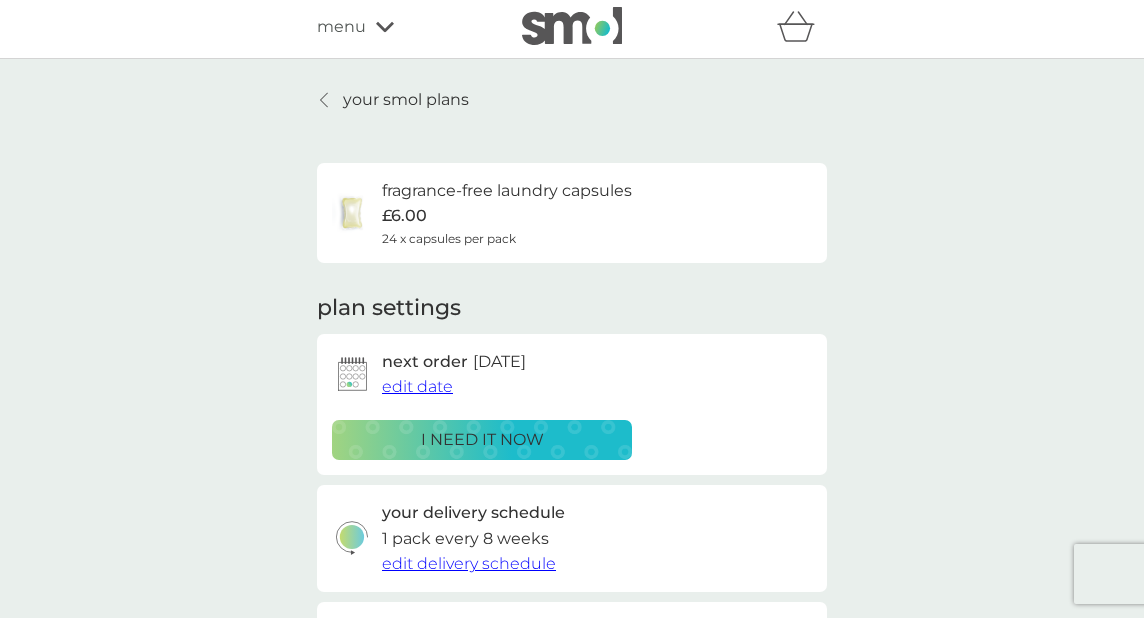 scroll, scrollTop: 11, scrollLeft: 0, axis: vertical 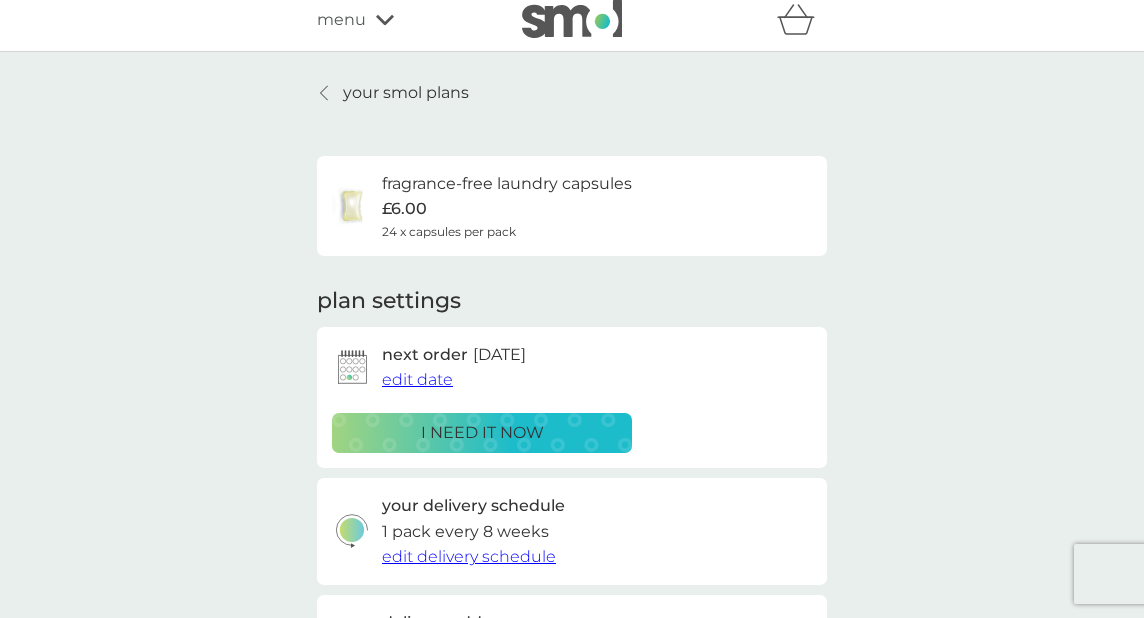 click on "edit delivery schedule" at bounding box center (469, 556) 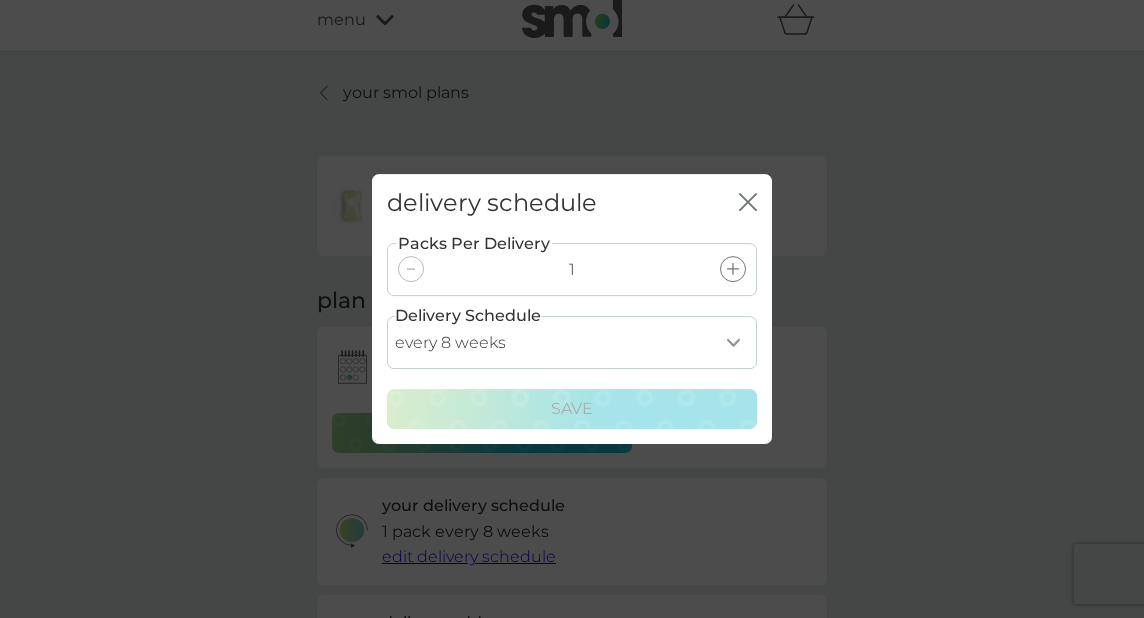 click on "every 1 week every 2 weeks every 3 weeks every 4 weeks every 5 weeks every 6 weeks every 7 weeks every 8 weeks every 9 weeks every 10 weeks every 11 weeks every 12 weeks every 13 weeks every 14 weeks every 15 weeks every 16 weeks every 17 weeks" at bounding box center (572, 342) 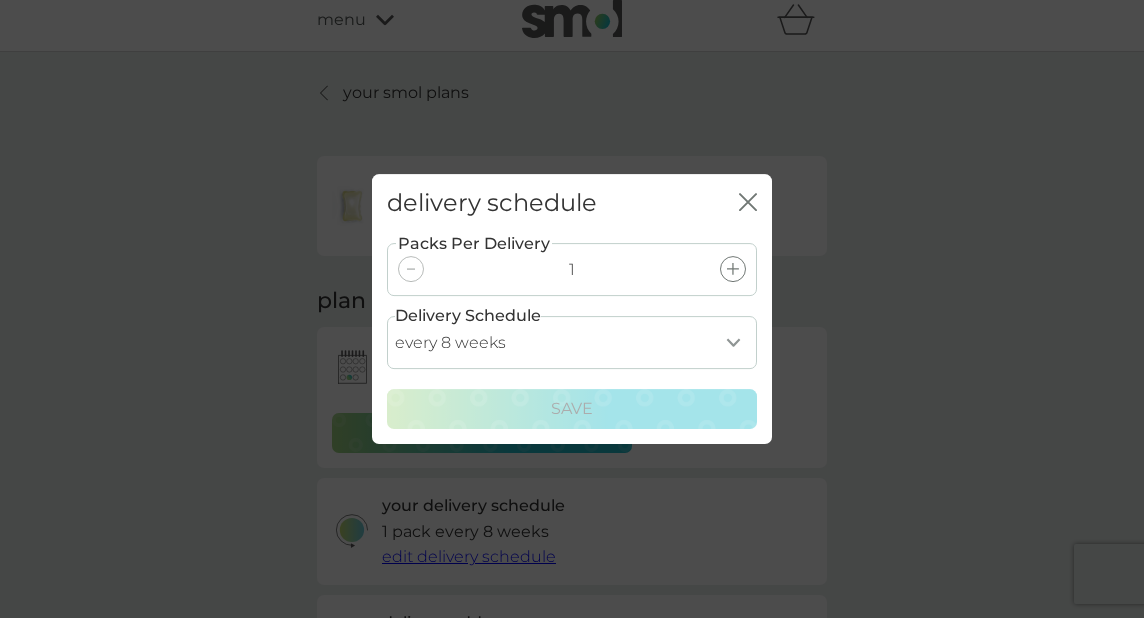 select on "112" 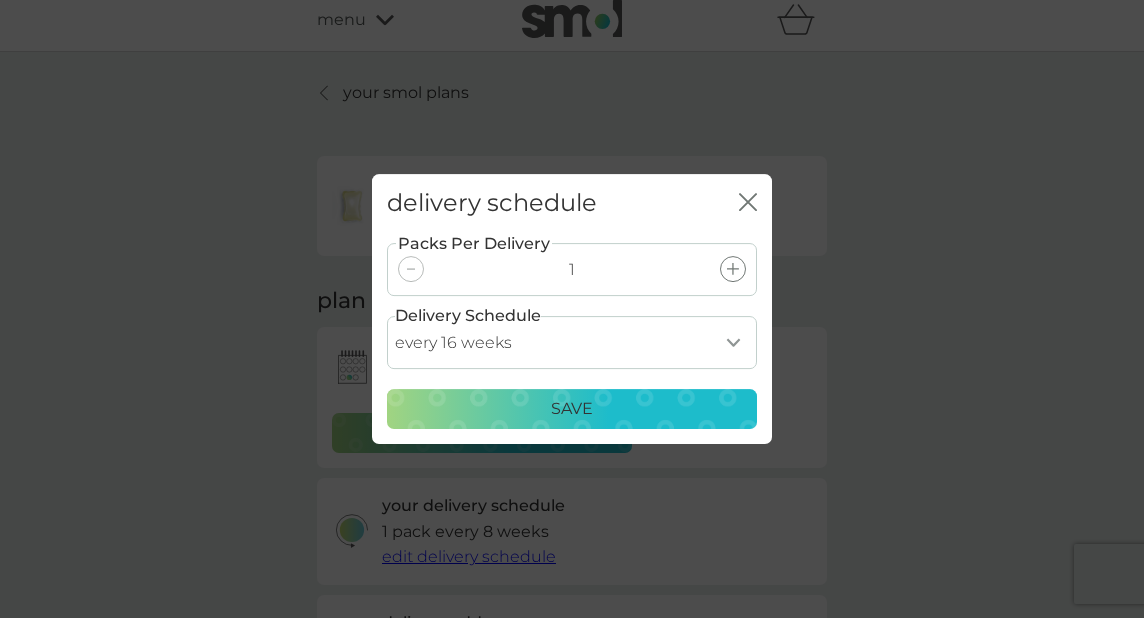 click on "Save" at bounding box center (572, 409) 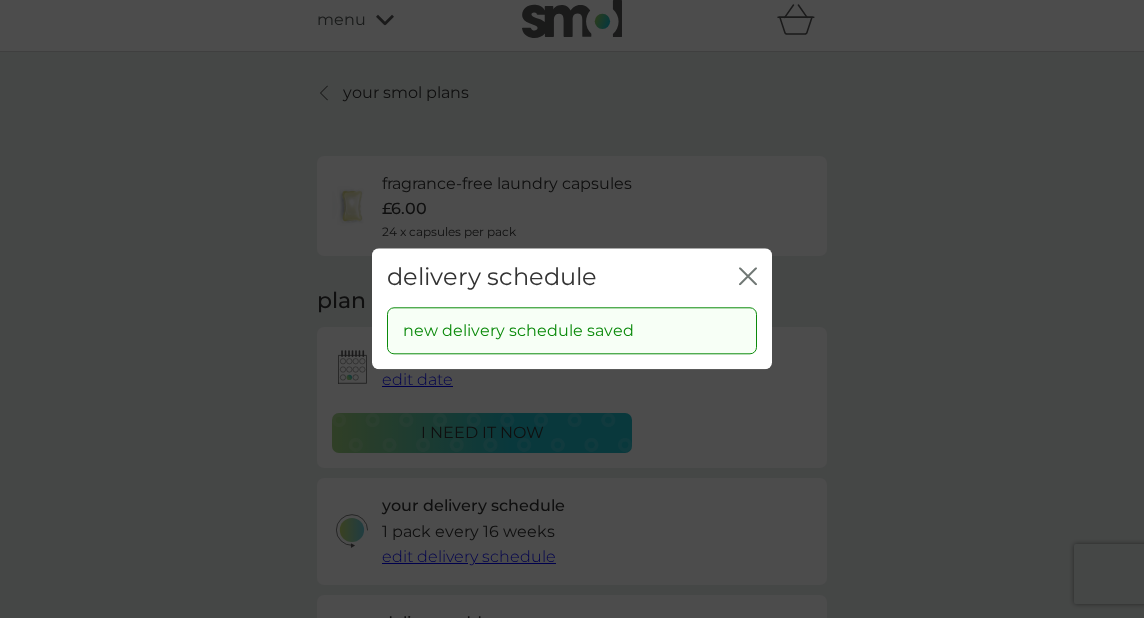 click 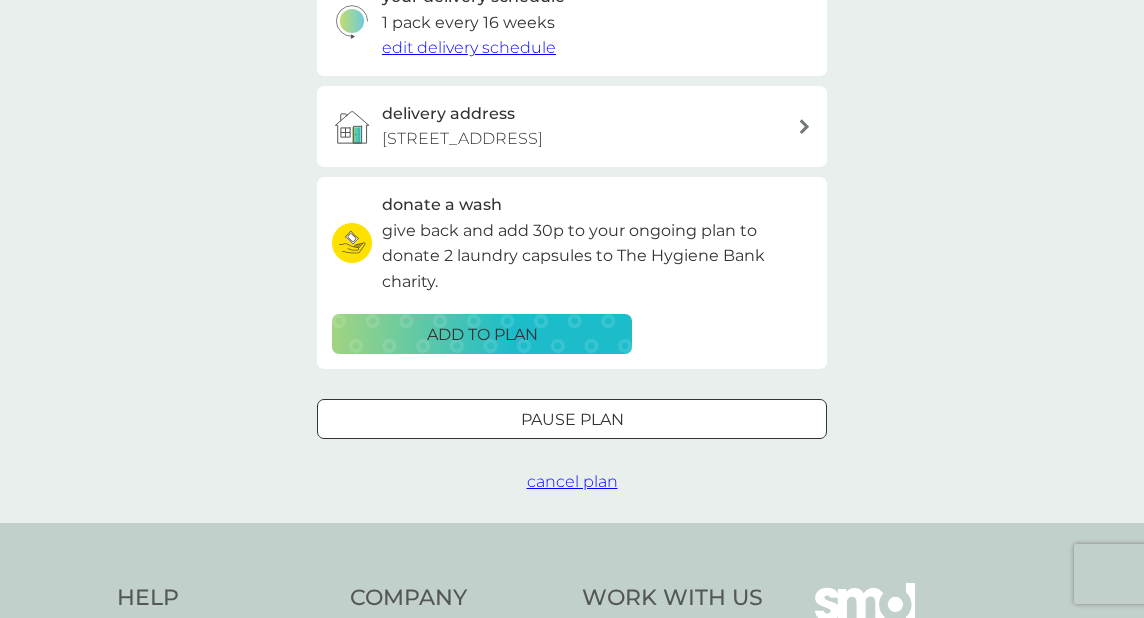 scroll, scrollTop: 526, scrollLeft: 0, axis: vertical 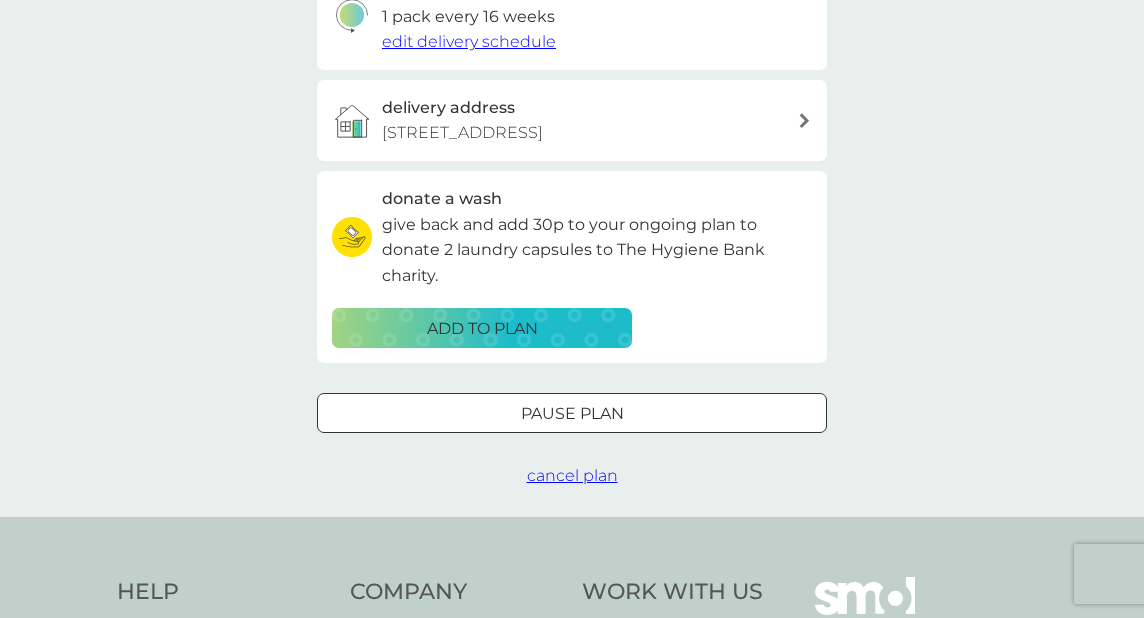 click on "Pause plan" at bounding box center [572, 414] 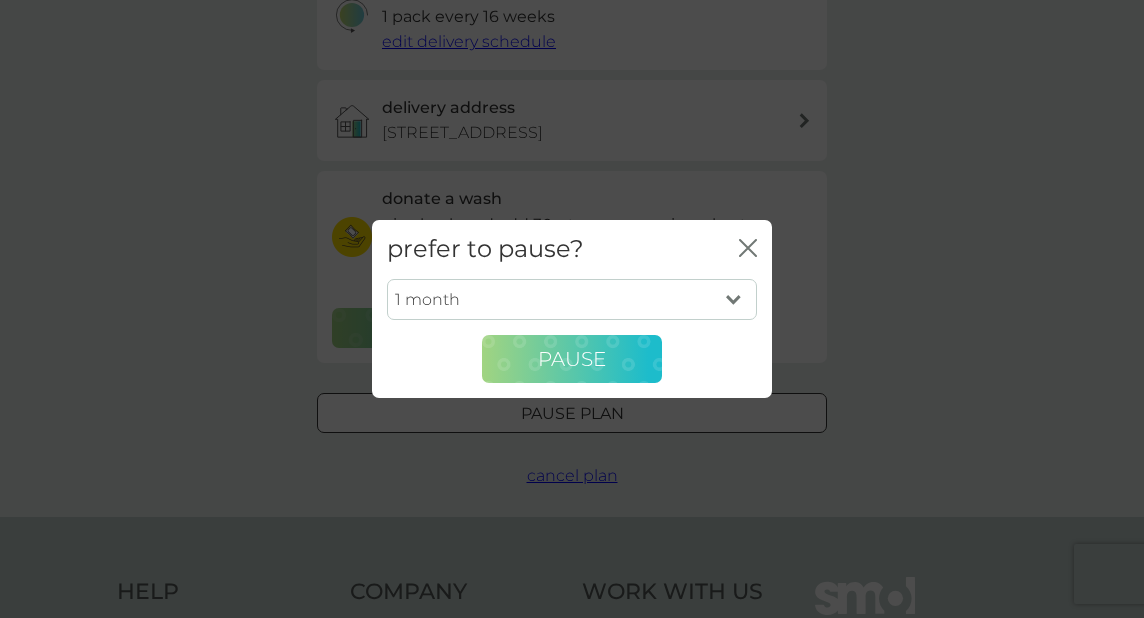 click on "Pause" at bounding box center [572, 359] 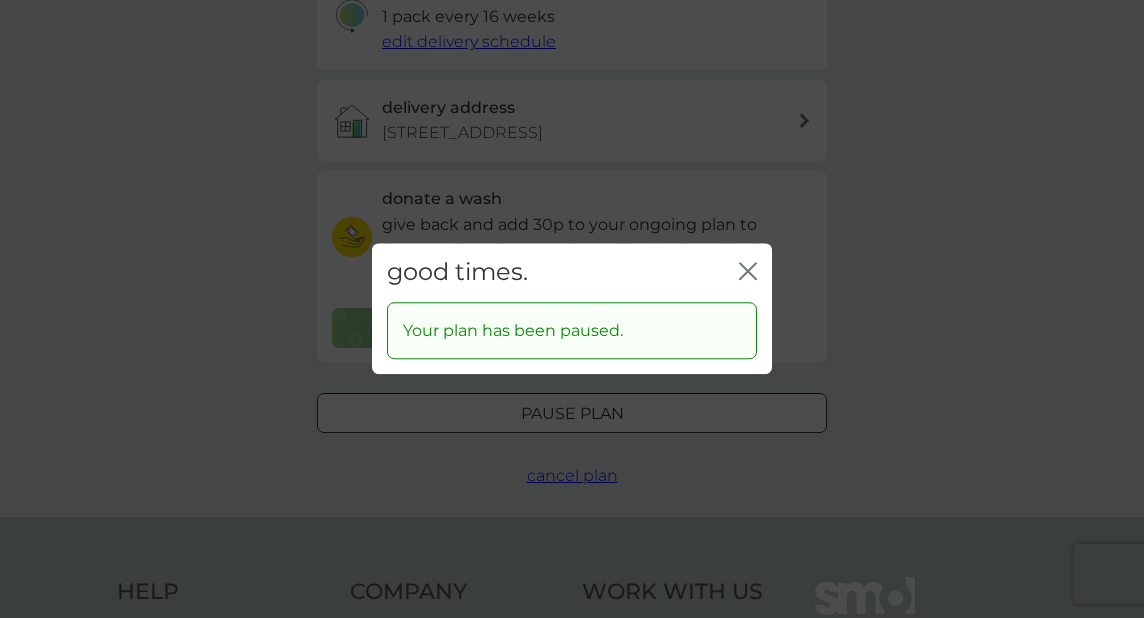 click 